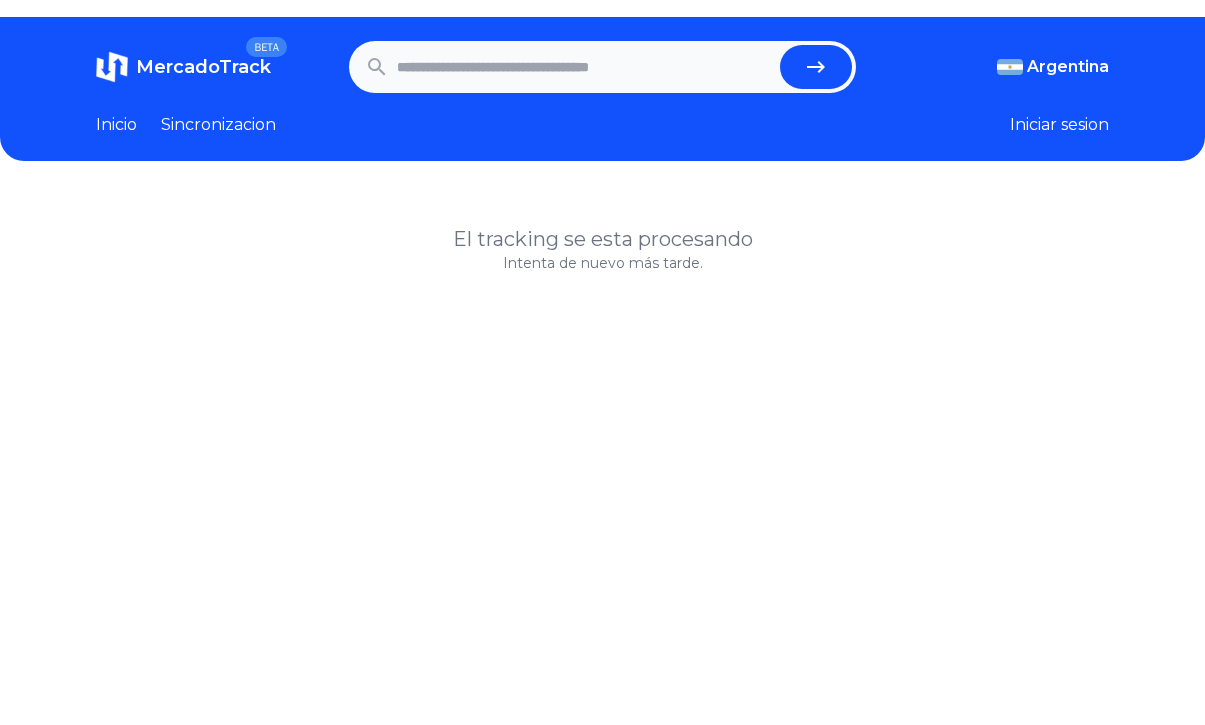 scroll, scrollTop: 0, scrollLeft: 0, axis: both 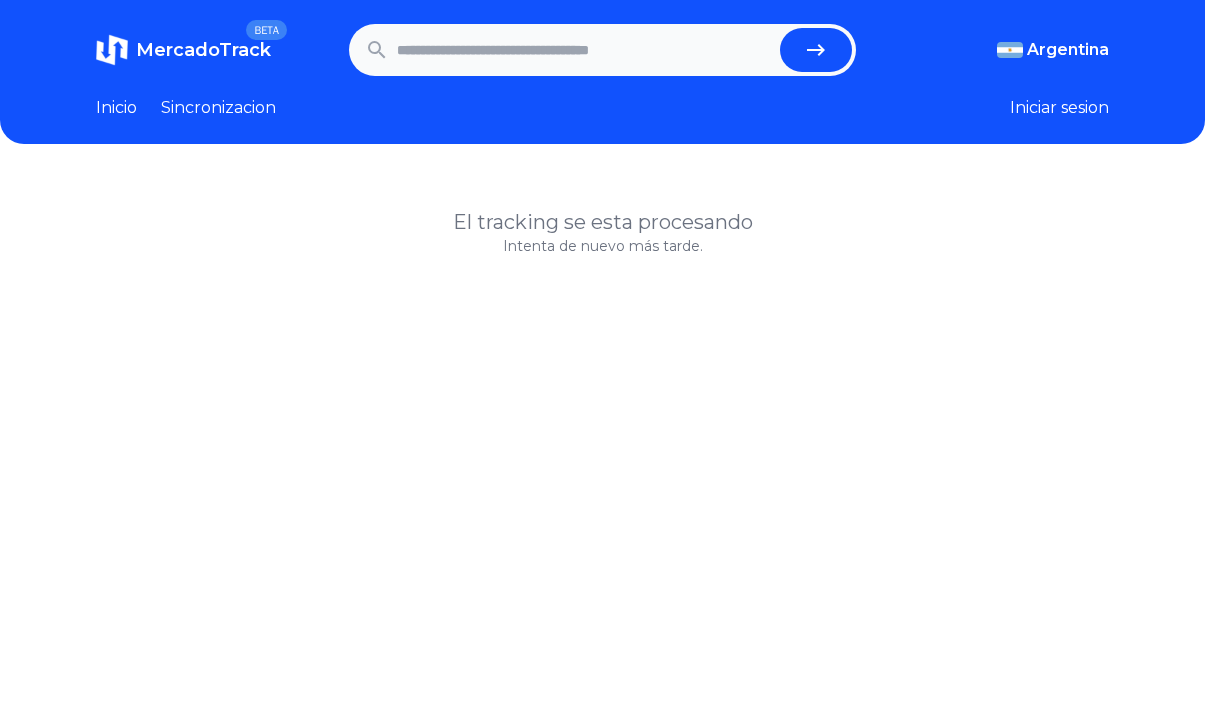 click at bounding box center (584, 50) 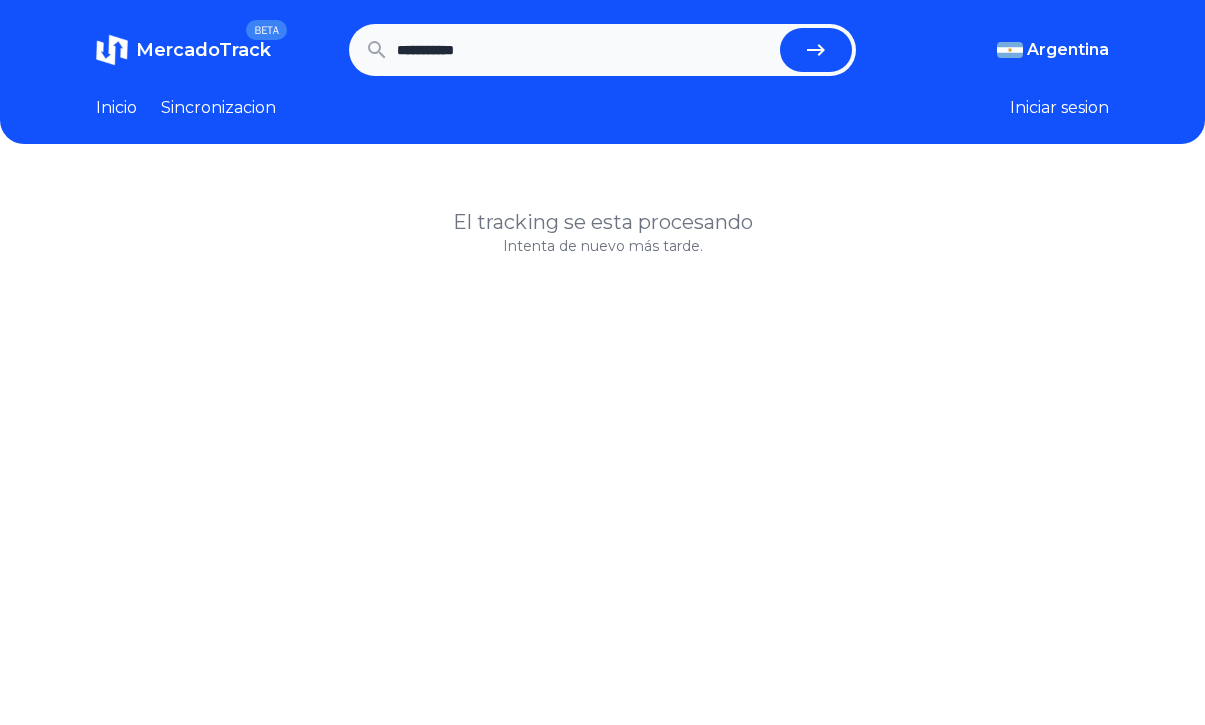 type on "**********" 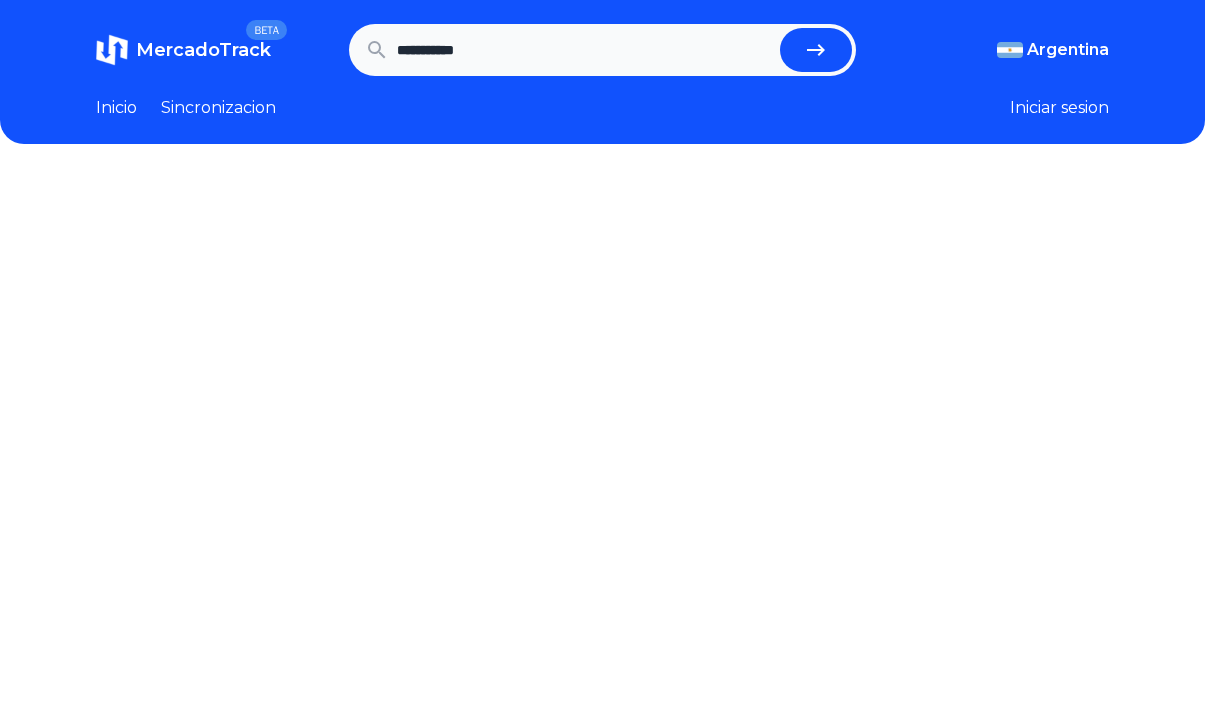 scroll, scrollTop: 0, scrollLeft: 0, axis: both 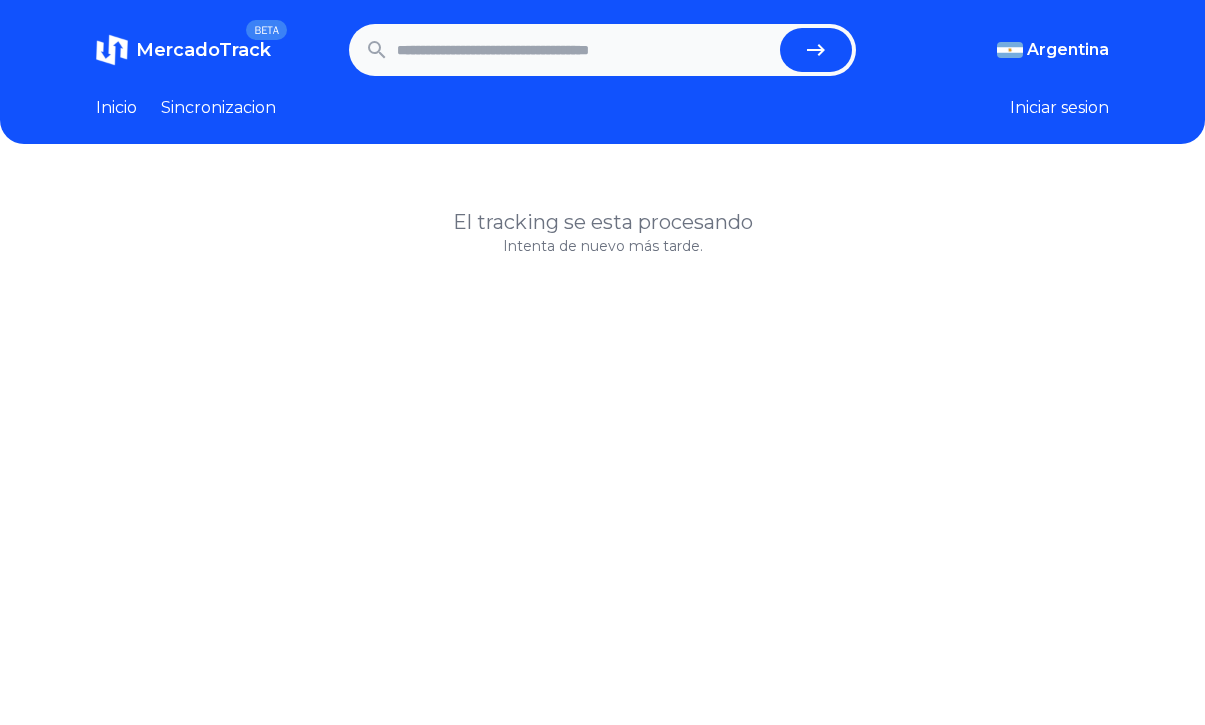 click at bounding box center [584, 50] 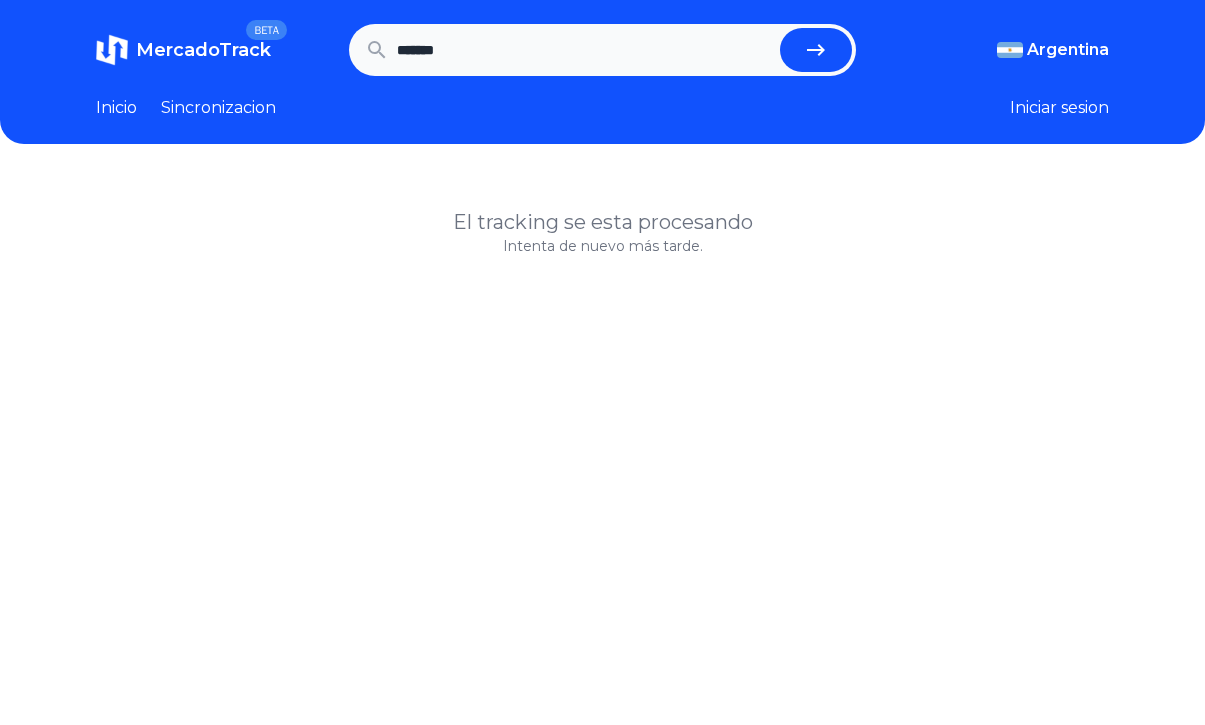 type on "*******" 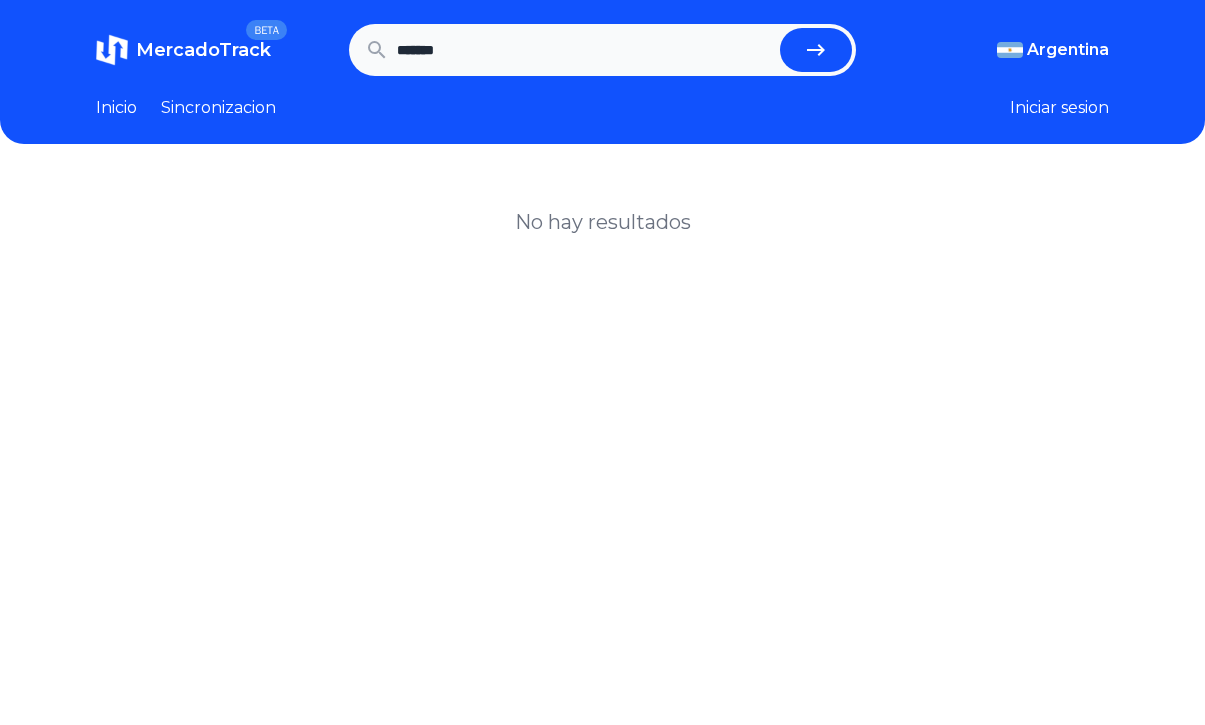 scroll, scrollTop: 0, scrollLeft: 0, axis: both 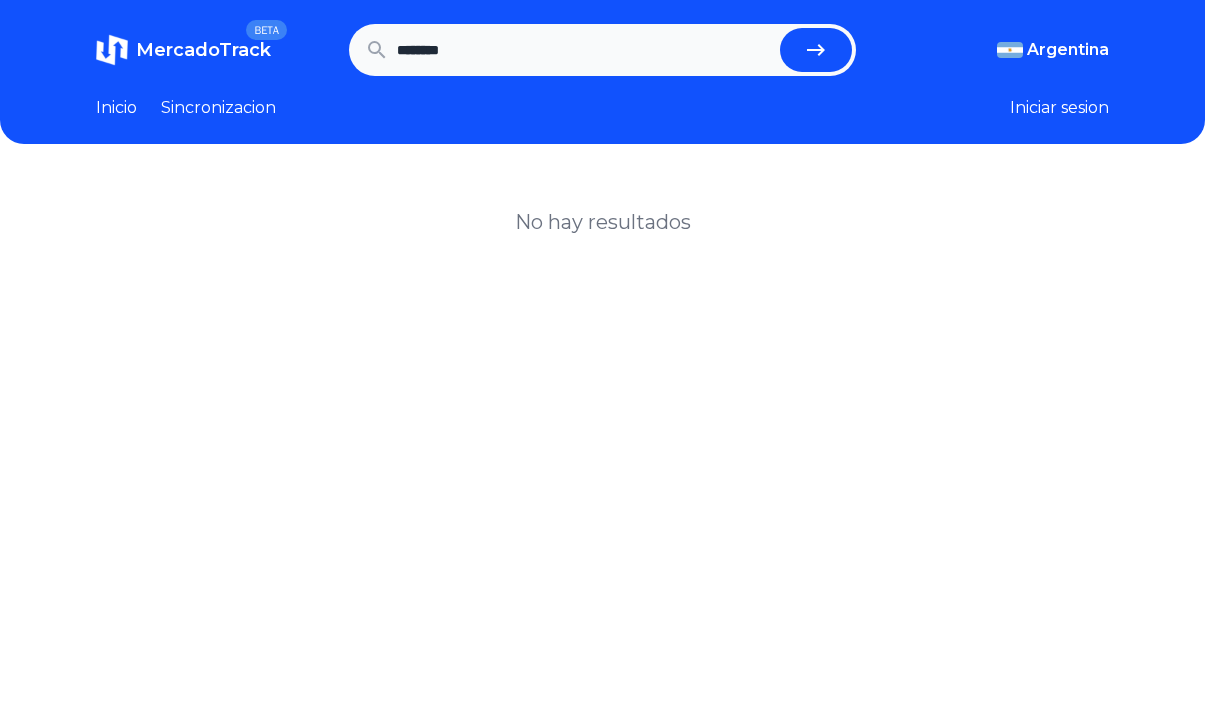 type on "********" 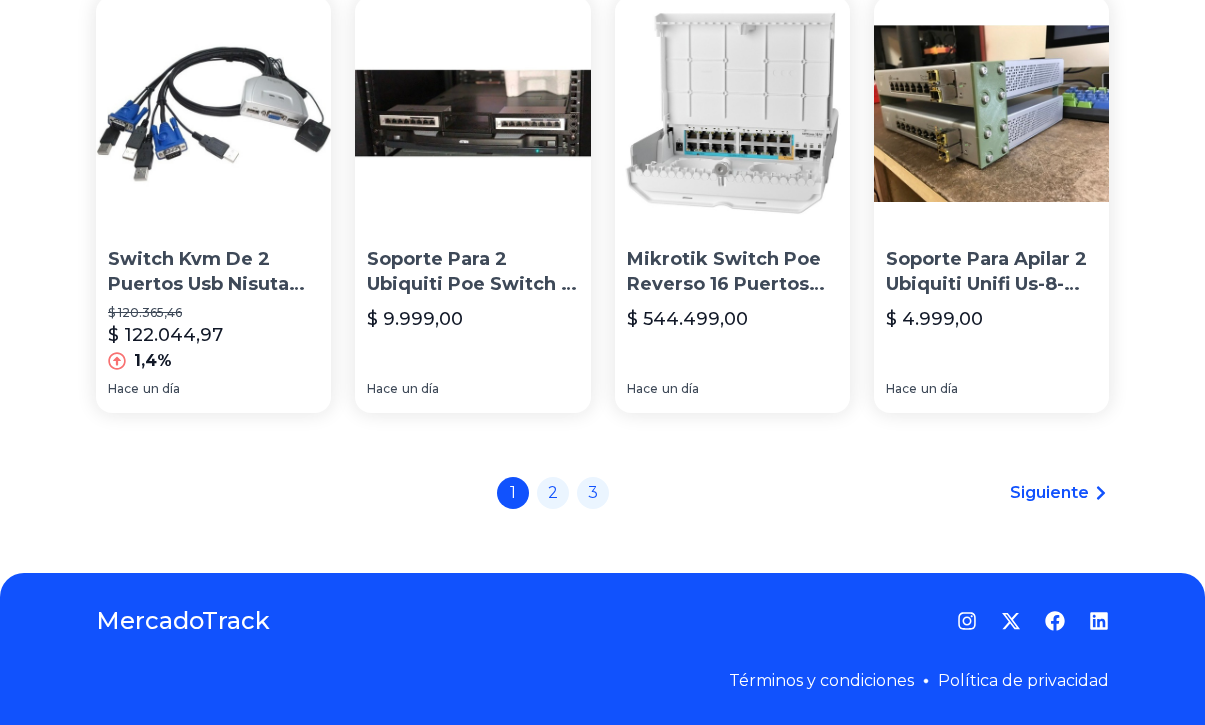 scroll, scrollTop: 1994, scrollLeft: 0, axis: vertical 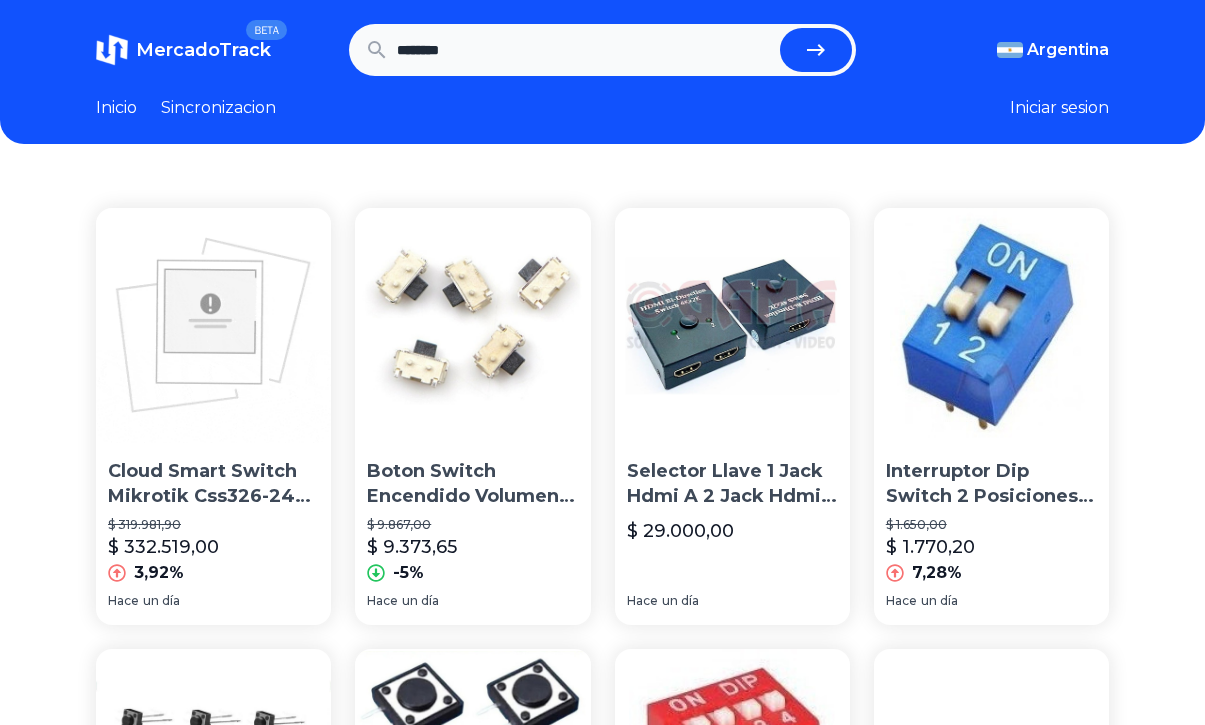 drag, startPoint x: 401, startPoint y: 443, endPoint x: 497, endPoint y: 130, distance: 327.3912 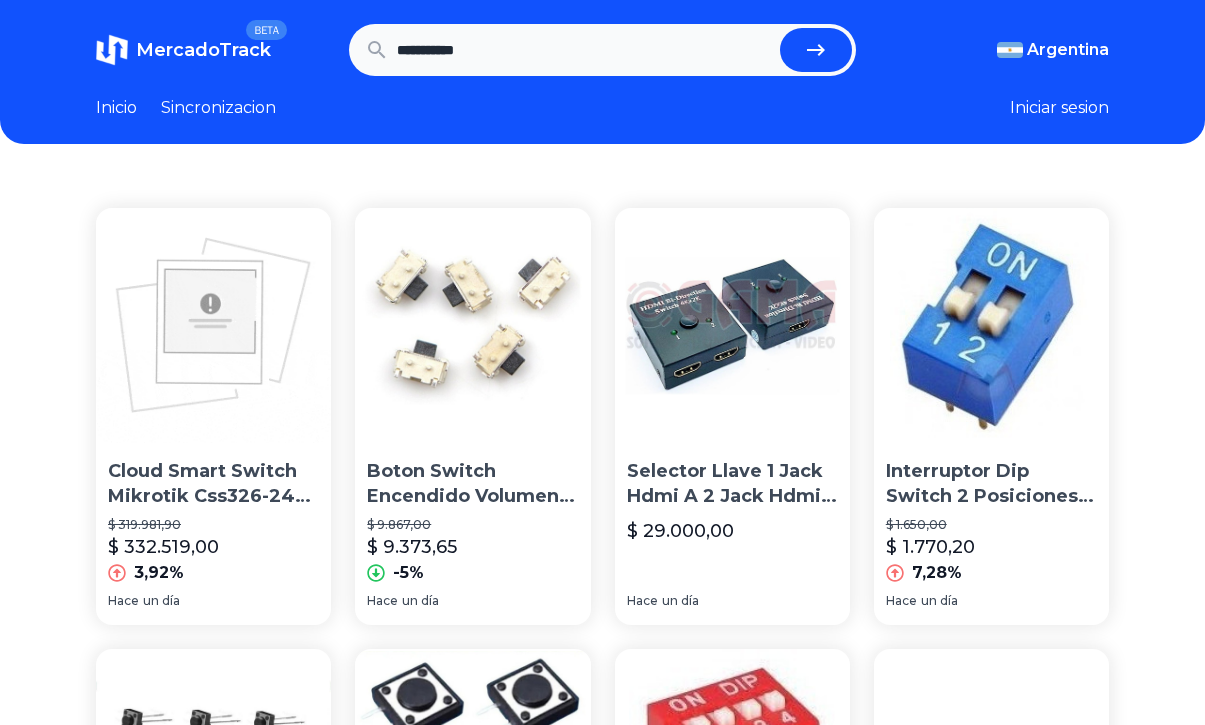 type on "**********" 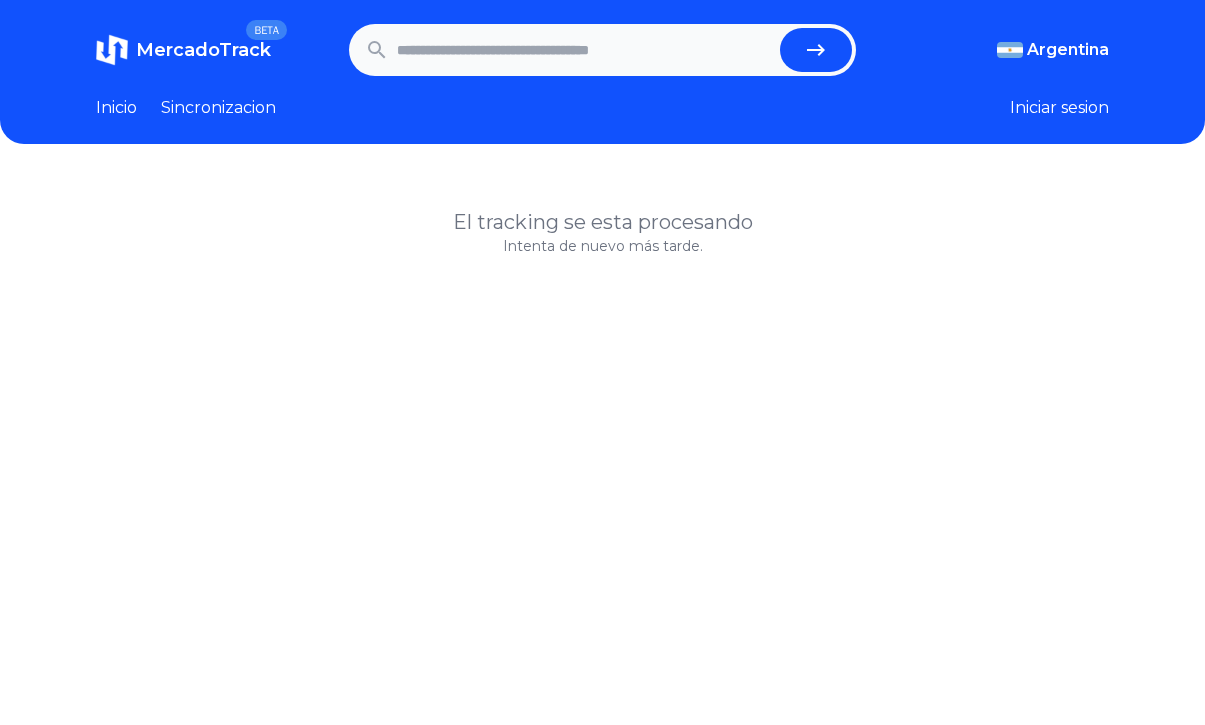 scroll, scrollTop: 0, scrollLeft: 0, axis: both 